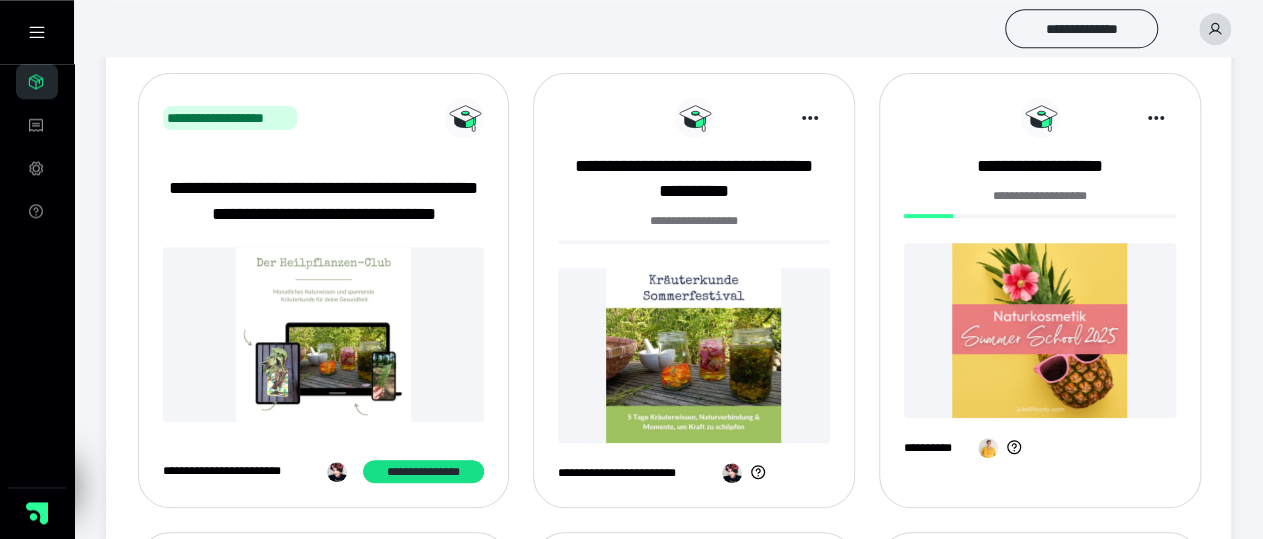 scroll, scrollTop: 312, scrollLeft: 0, axis: vertical 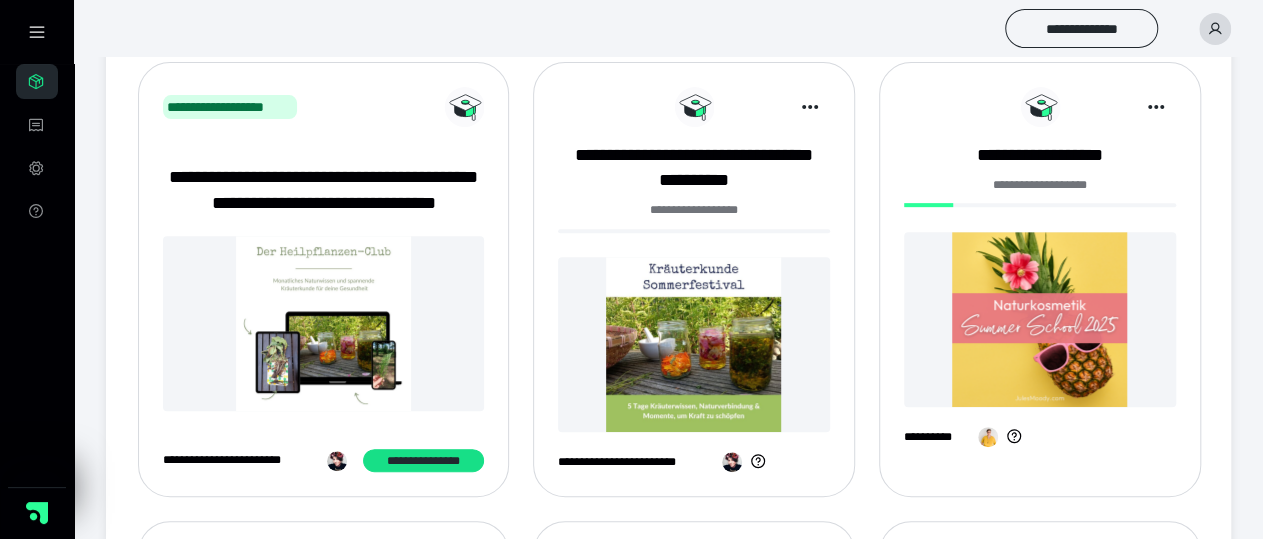 click at bounding box center (694, 344) 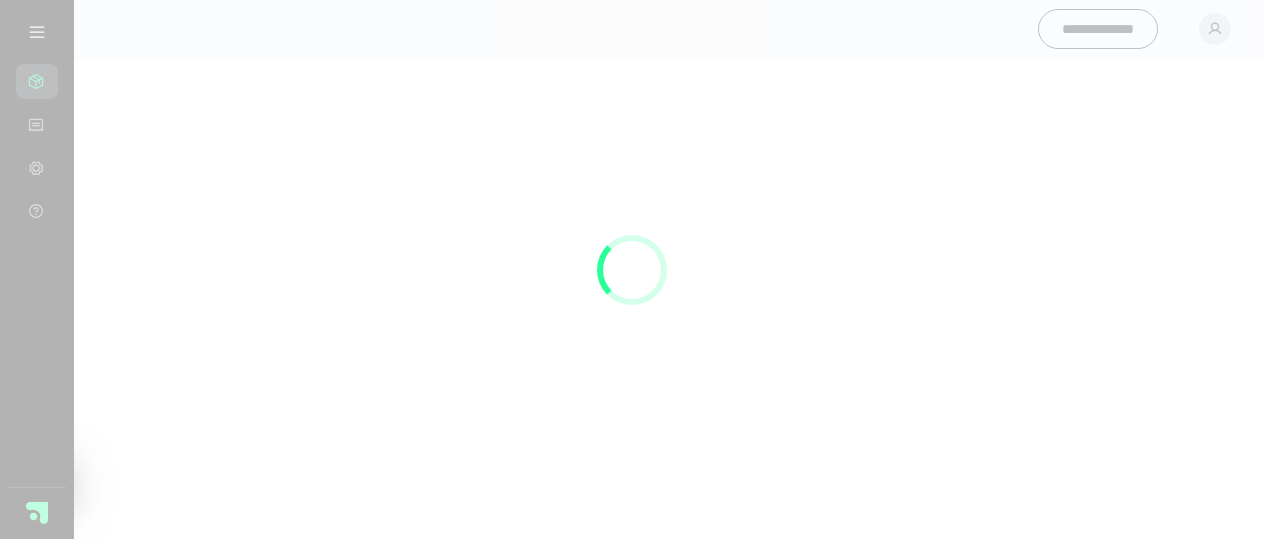 scroll, scrollTop: 0, scrollLeft: 0, axis: both 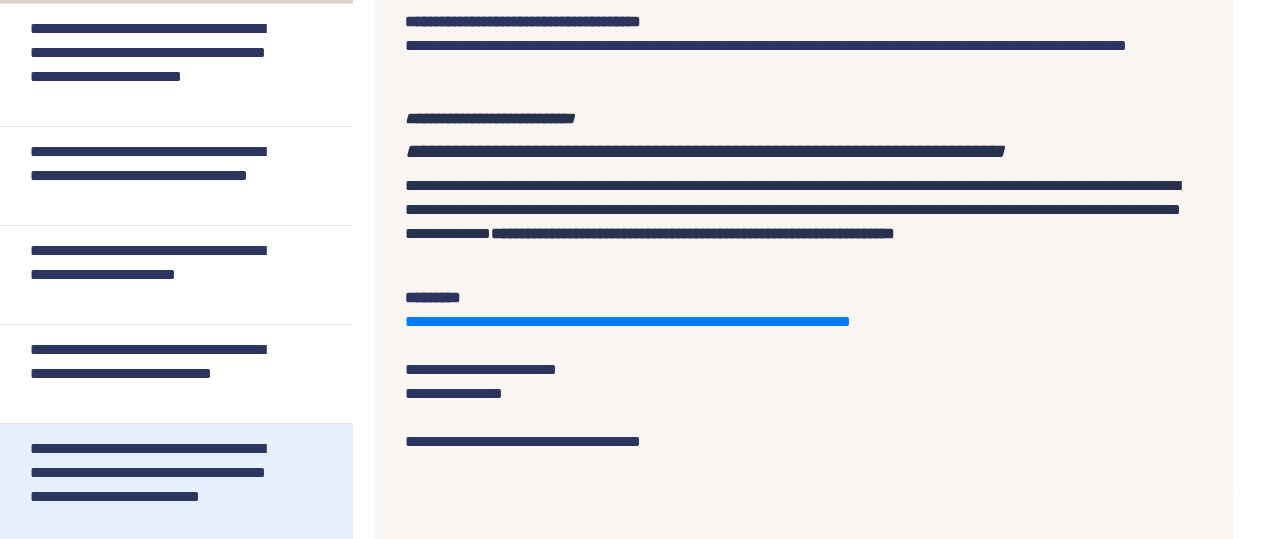 click on "**********" at bounding box center [160, 485] 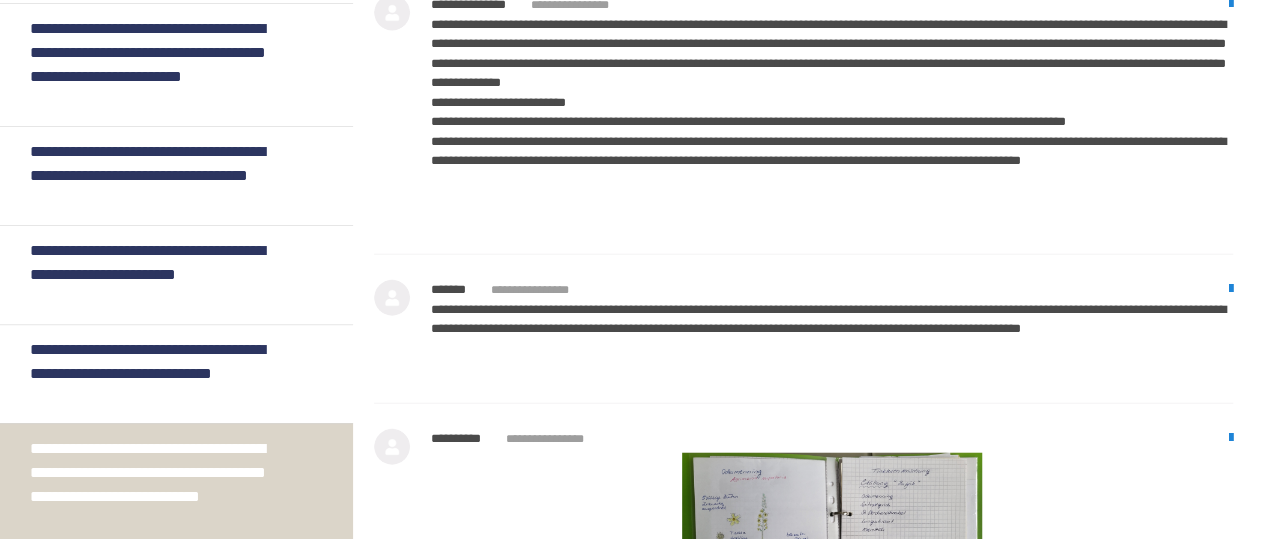 scroll, scrollTop: 6094, scrollLeft: 0, axis: vertical 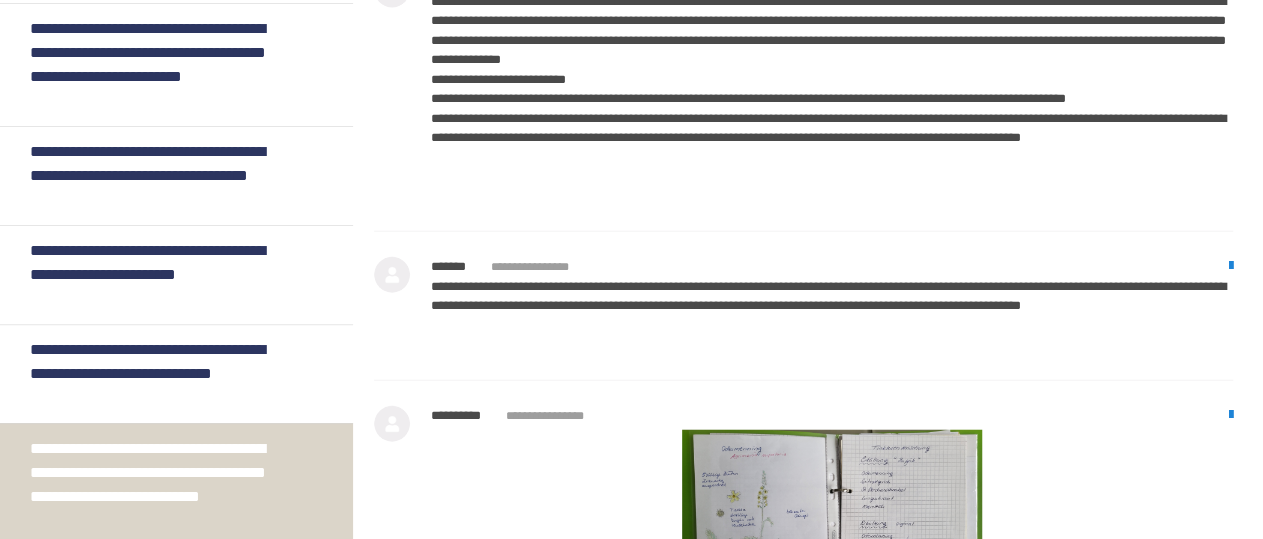 drag, startPoint x: 431, startPoint y: 77, endPoint x: 629, endPoint y: 138, distance: 207.18349 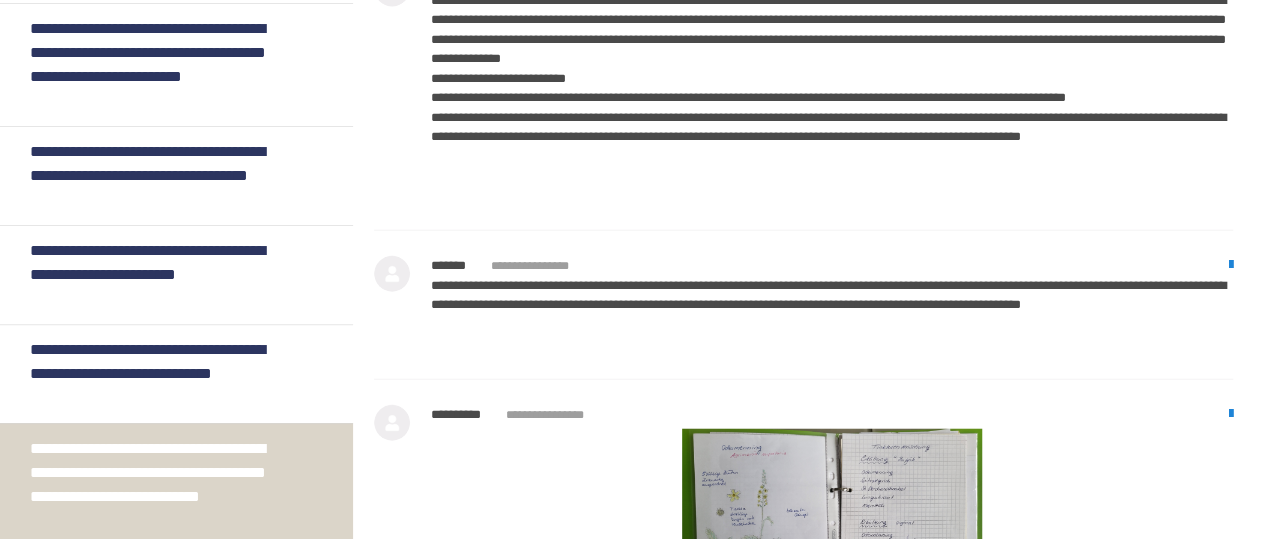 scroll, scrollTop: 6094, scrollLeft: 0, axis: vertical 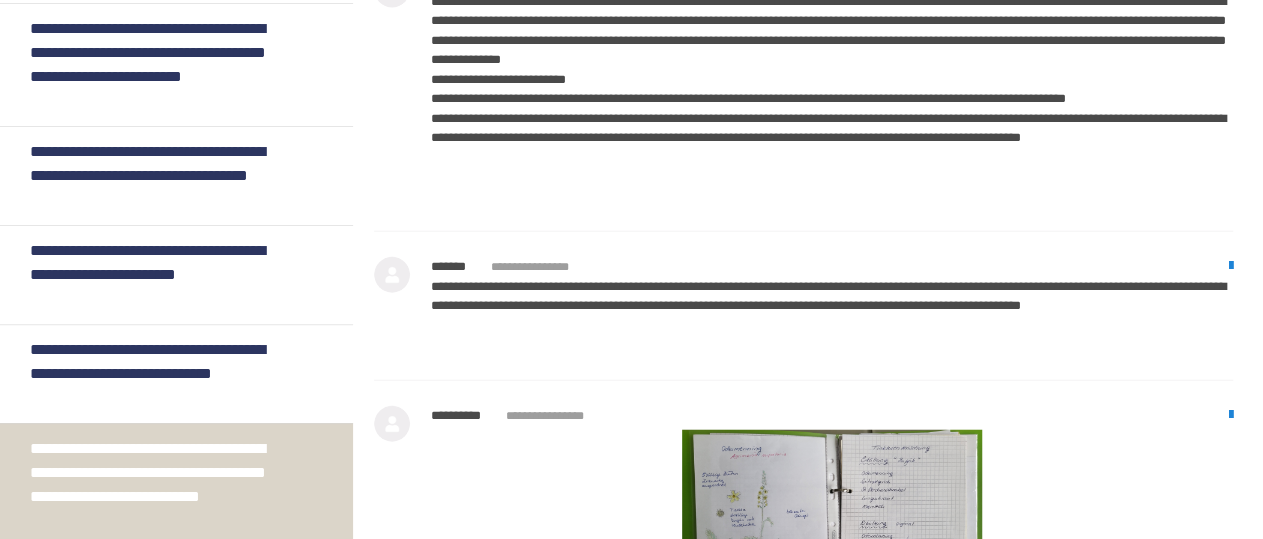 drag, startPoint x: 433, startPoint y: 79, endPoint x: 763, endPoint y: 181, distance: 345.4041 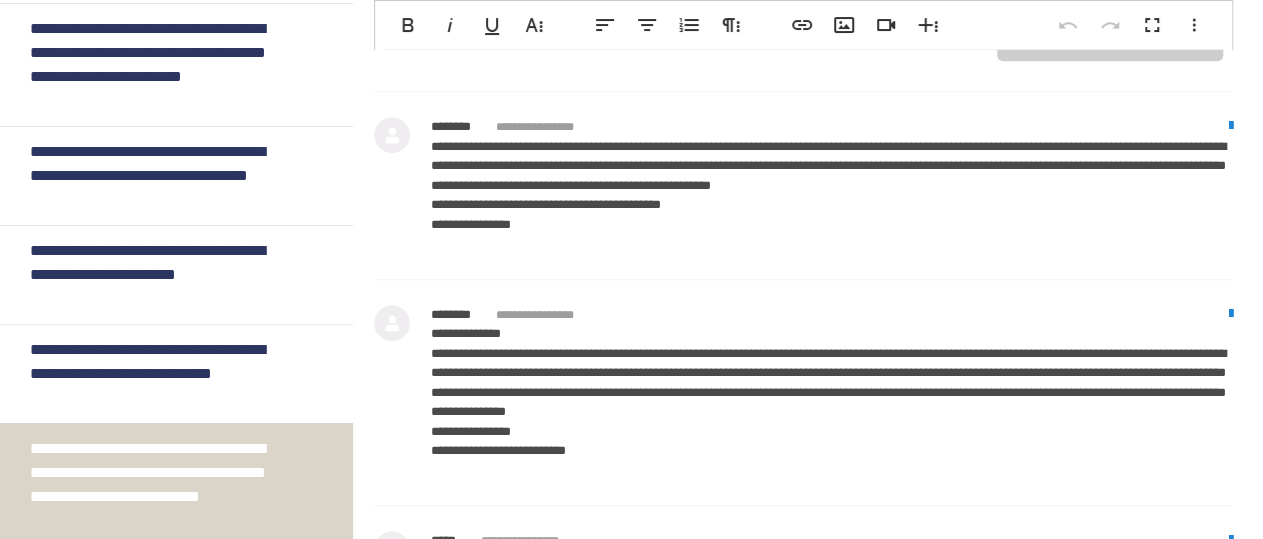 scroll, scrollTop: 4326, scrollLeft: 0, axis: vertical 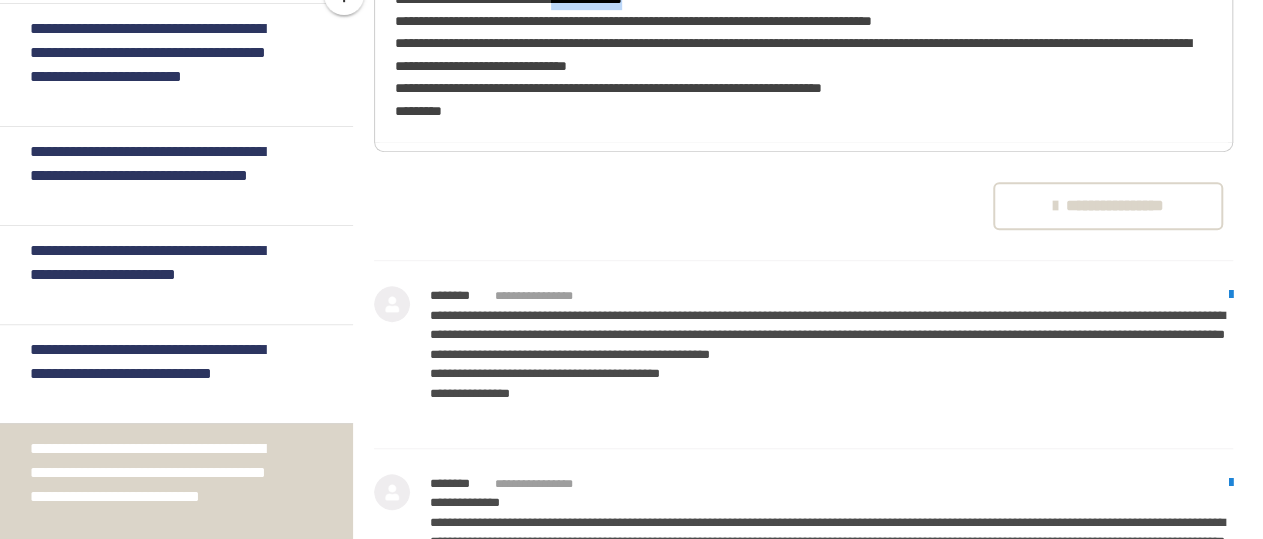 drag, startPoint x: 597, startPoint y: 267, endPoint x: 696, endPoint y: 265, distance: 99.0202 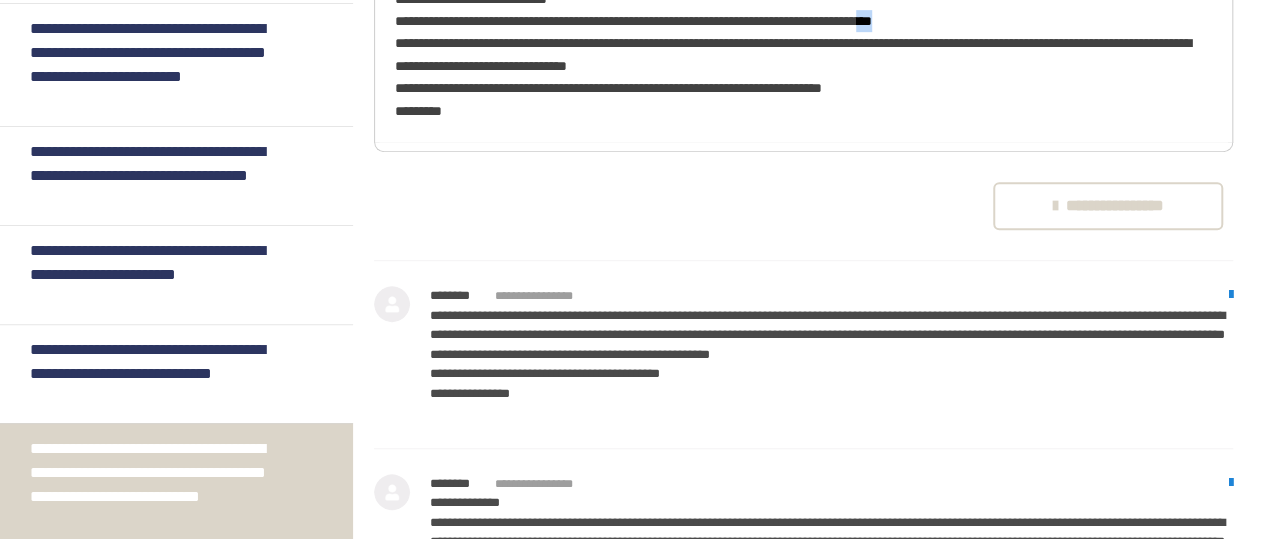 drag, startPoint x: 957, startPoint y: 289, endPoint x: 991, endPoint y: 287, distance: 34.058773 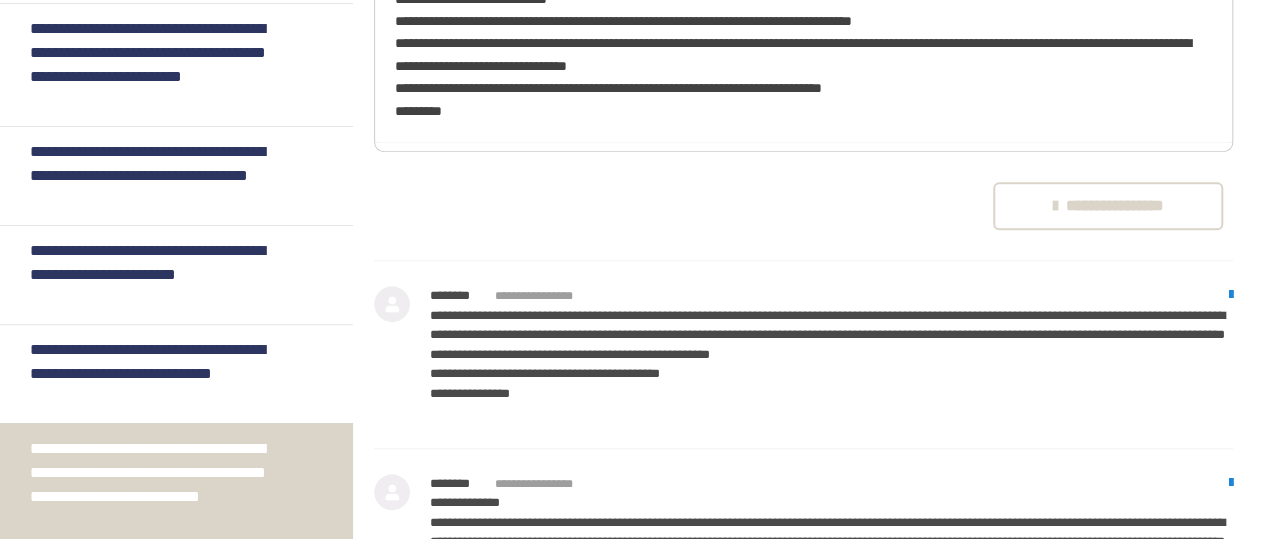 click on "**********" at bounding box center (803, 55) 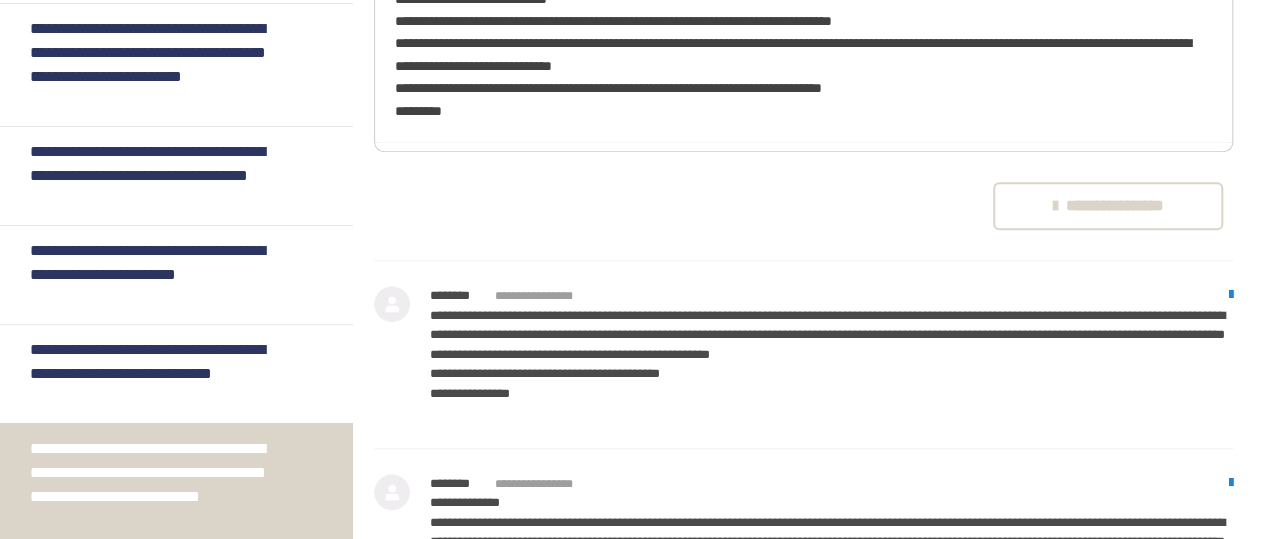 click on "**********" at bounding box center [803, 55] 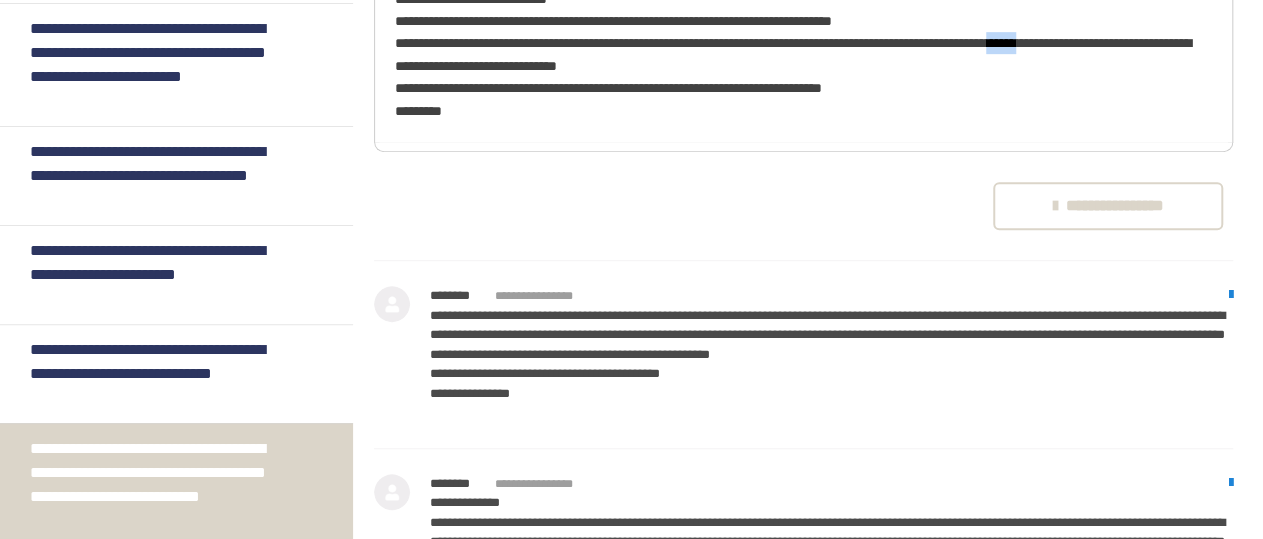 drag, startPoint x: 1162, startPoint y: 312, endPoint x: 1197, endPoint y: 311, distance: 35.014282 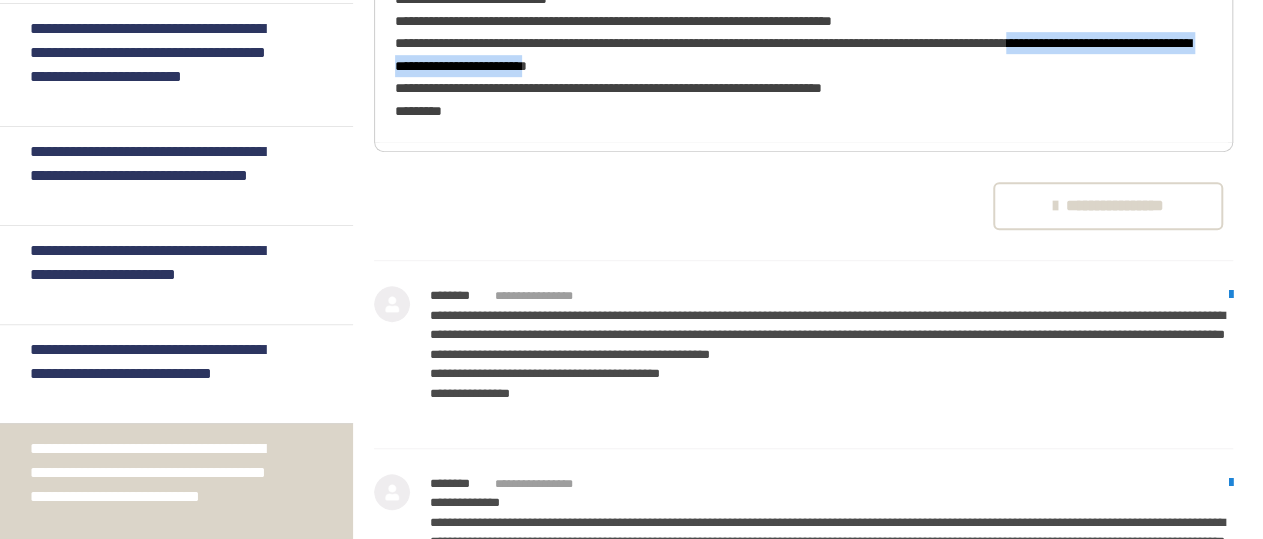 drag, startPoint x: 394, startPoint y: 334, endPoint x: 786, endPoint y: 342, distance: 392.08163 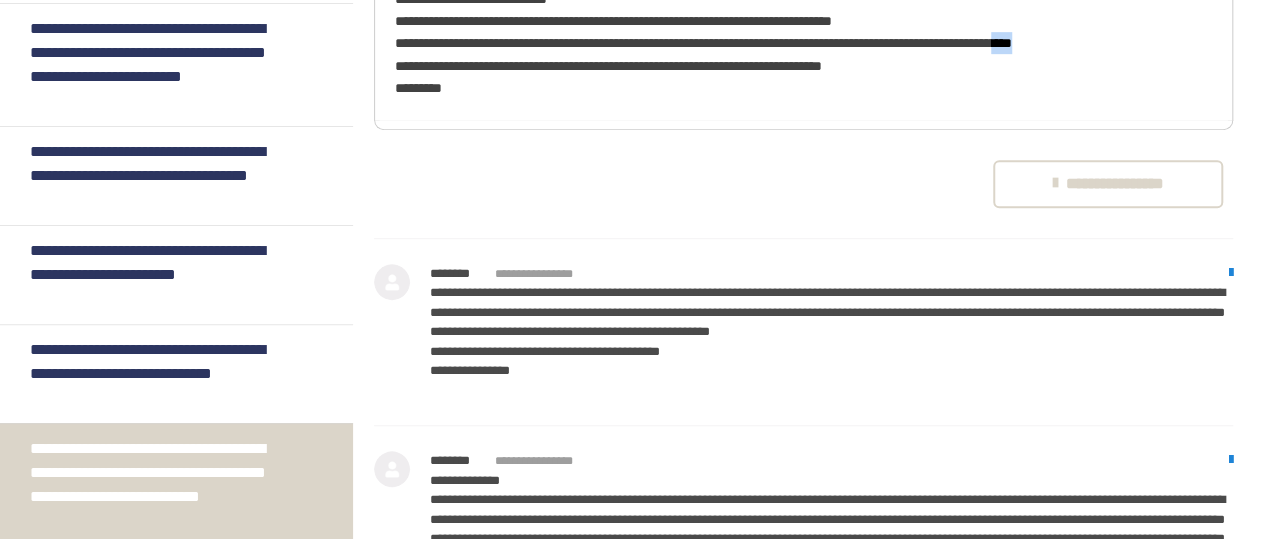 drag, startPoint x: 1165, startPoint y: 311, endPoint x: 1193, endPoint y: 309, distance: 28.071337 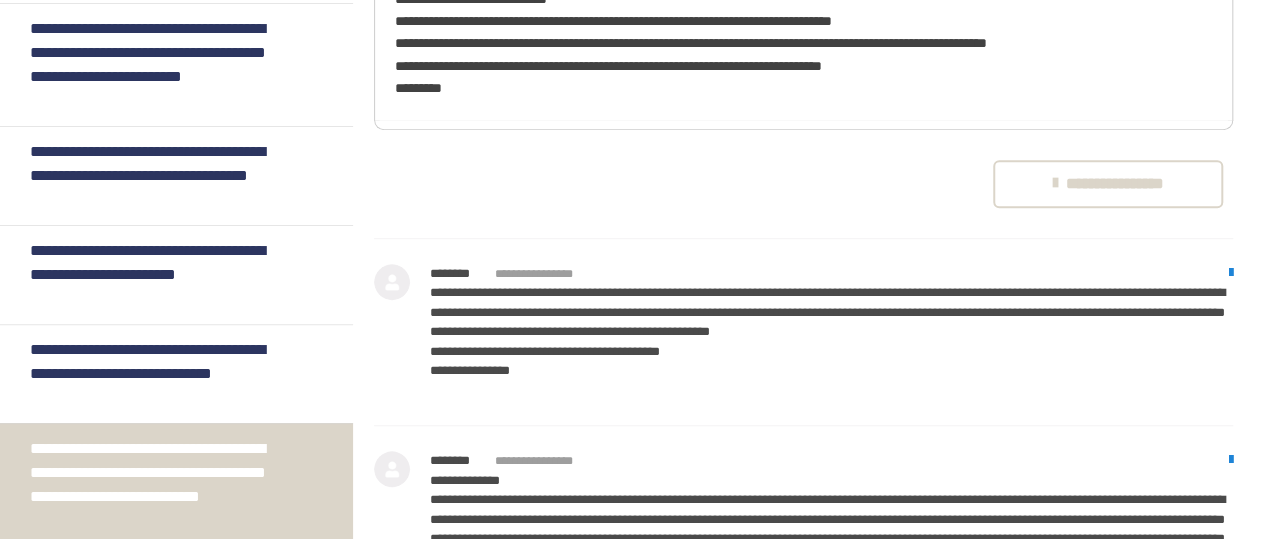 click on "**********" at bounding box center (803, 44) 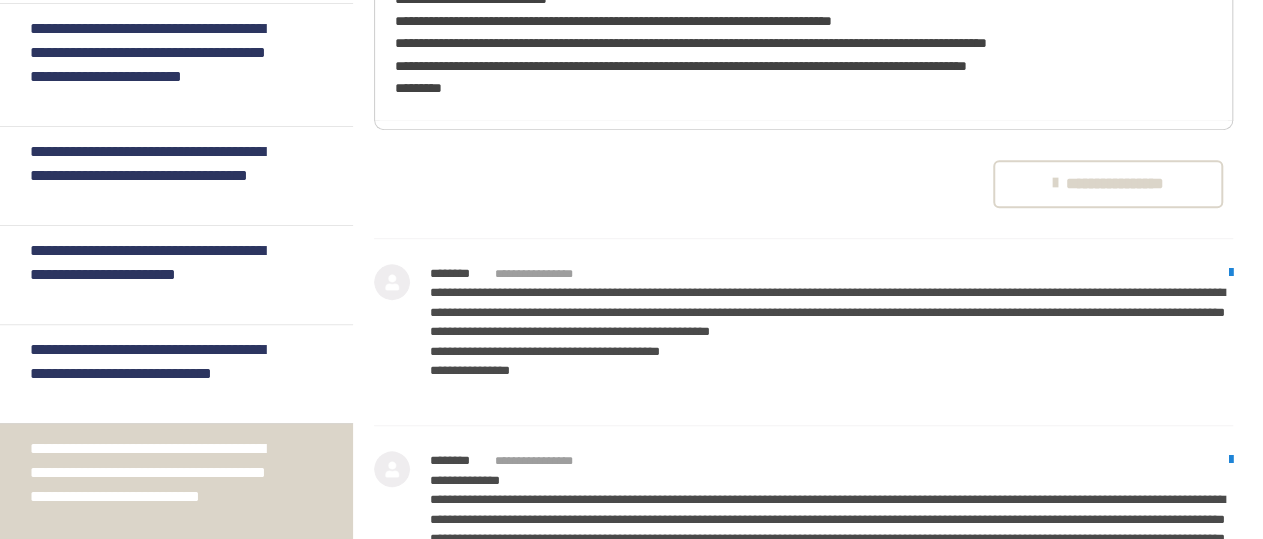 click on "**********" at bounding box center (803, 44) 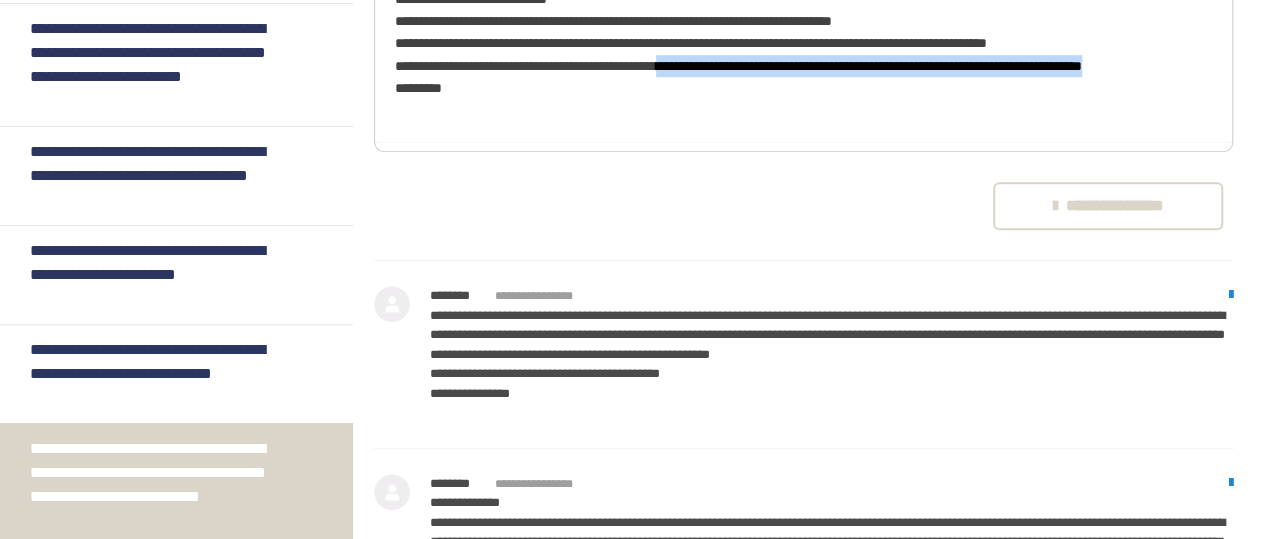 drag, startPoint x: 744, startPoint y: 336, endPoint x: 1136, endPoint y: 349, distance: 392.2155 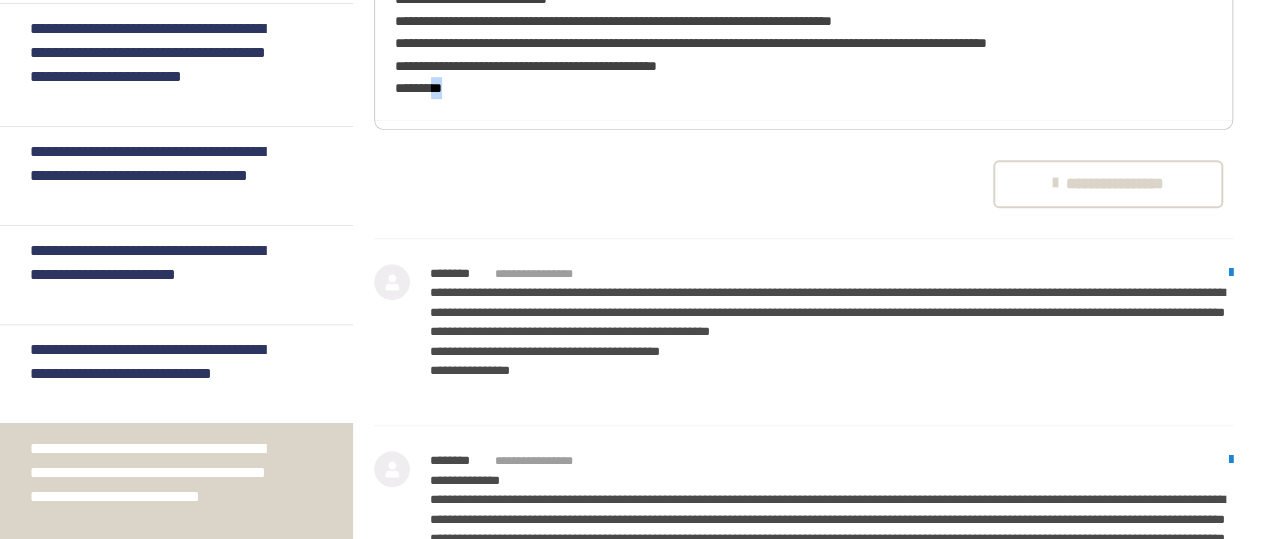 drag, startPoint x: 443, startPoint y: 357, endPoint x: 463, endPoint y: 356, distance: 20.024984 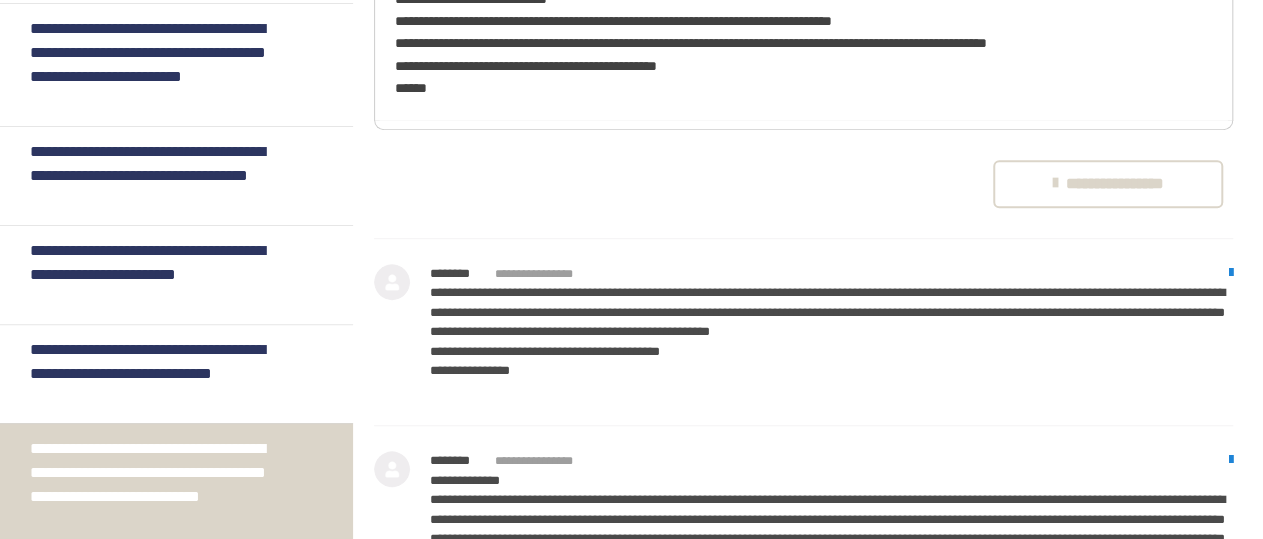 click on "**********" at bounding box center [803, 44] 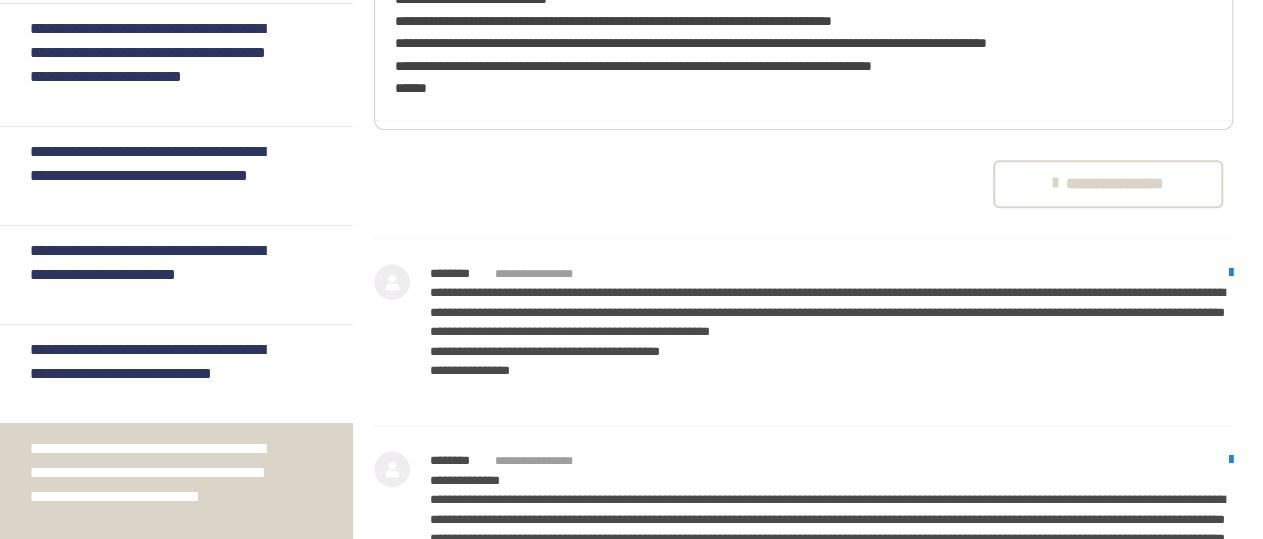 click on "**********" at bounding box center [803, 44] 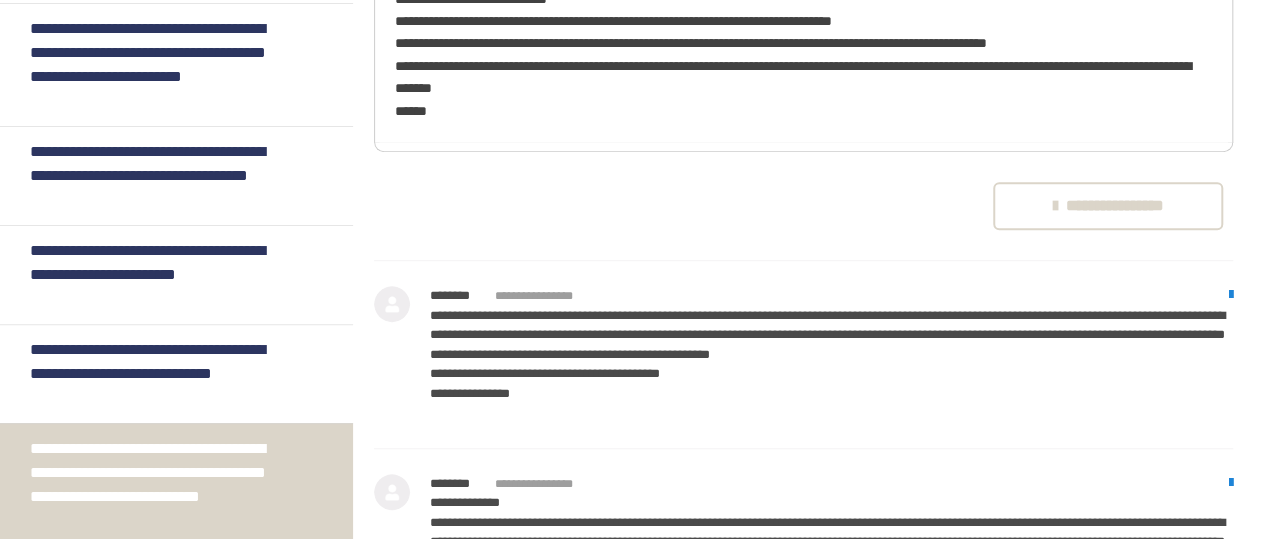 click on "**********" at bounding box center [803, 55] 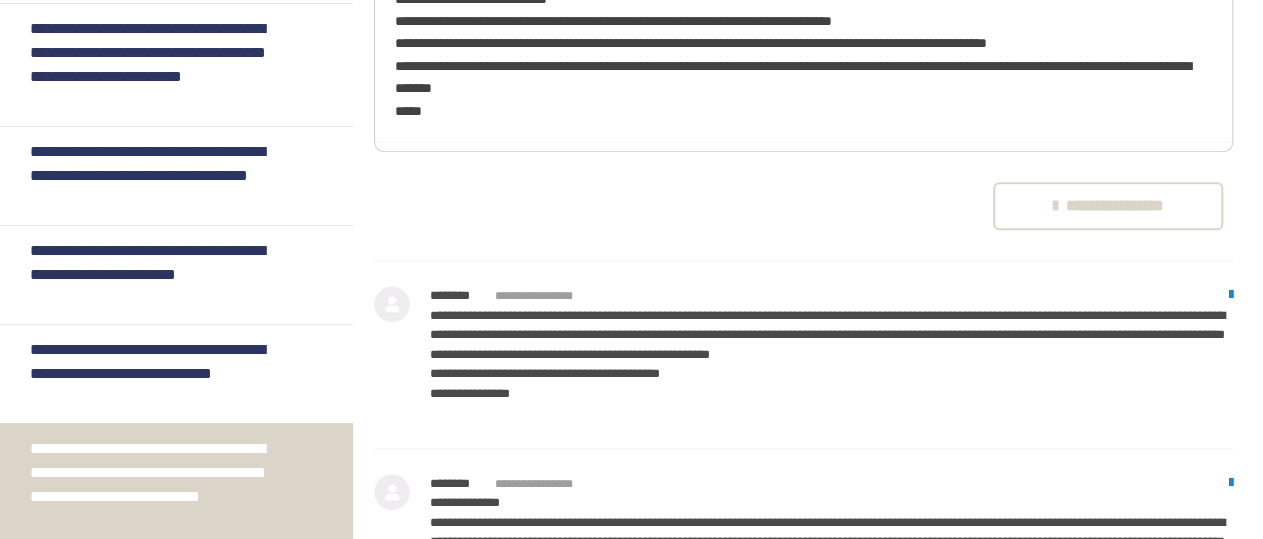 click on "**********" at bounding box center (803, 55) 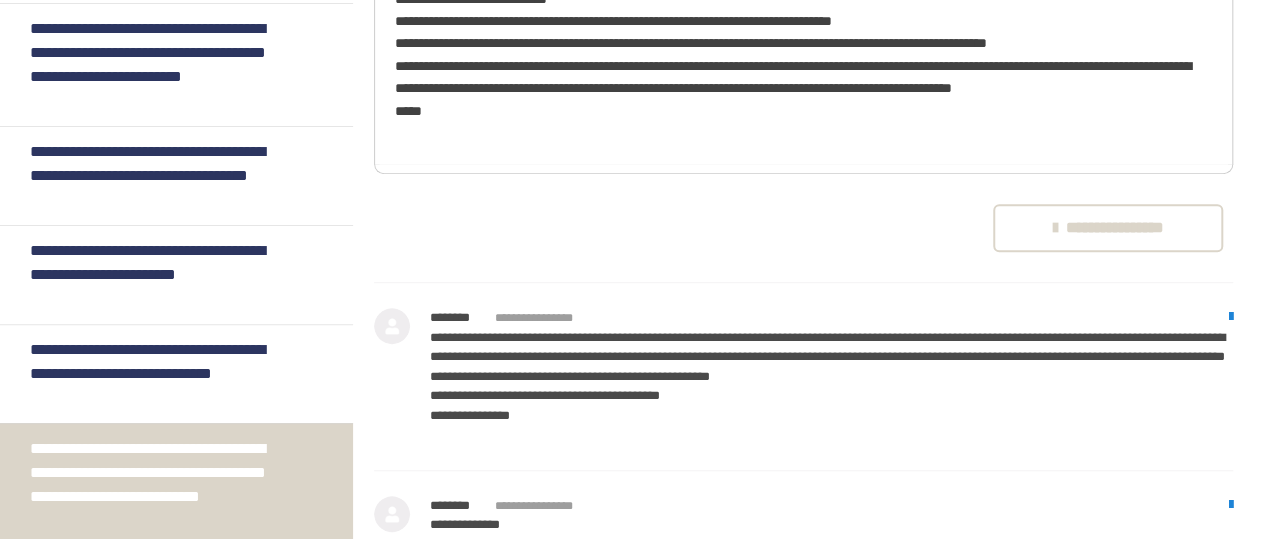 click on "**********" at bounding box center [803, 66] 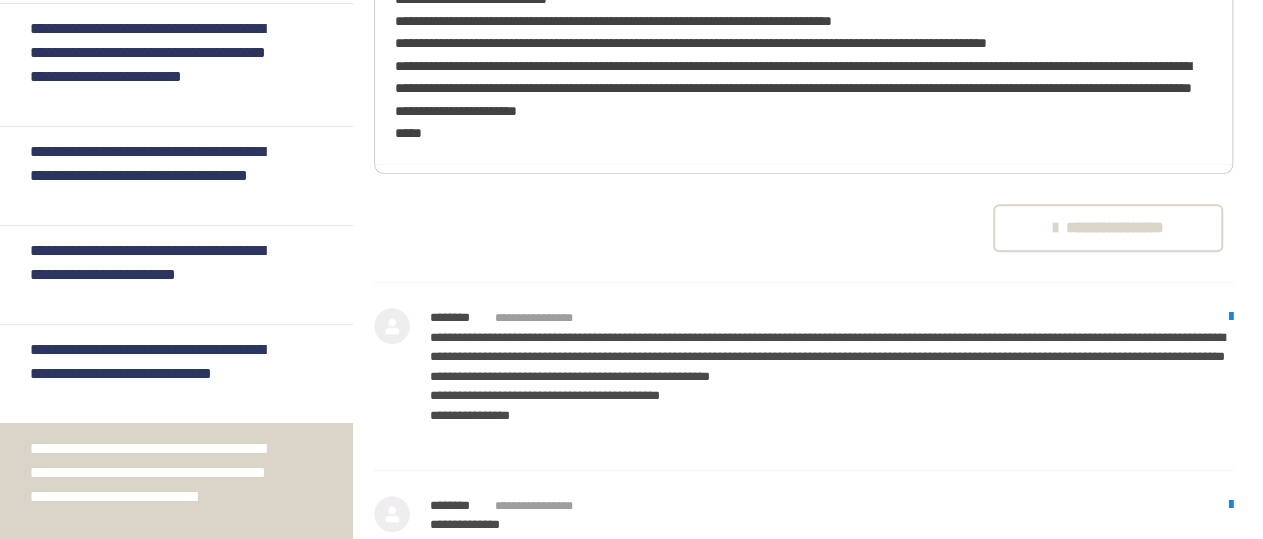 click on "**********" at bounding box center [803, 66] 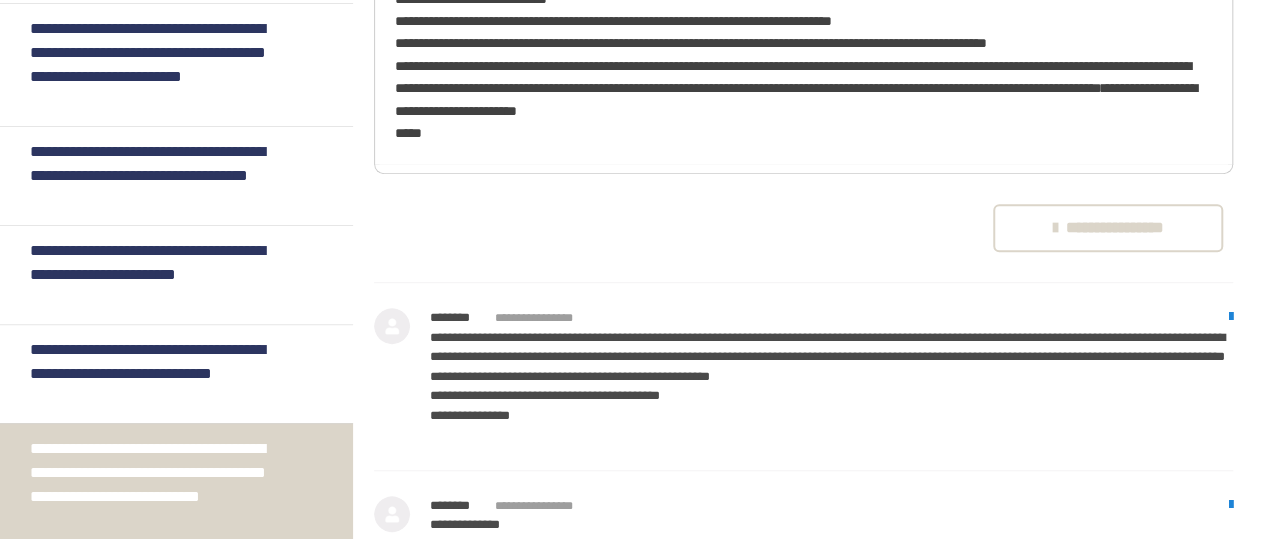 click on "**********" at bounding box center [803, 66] 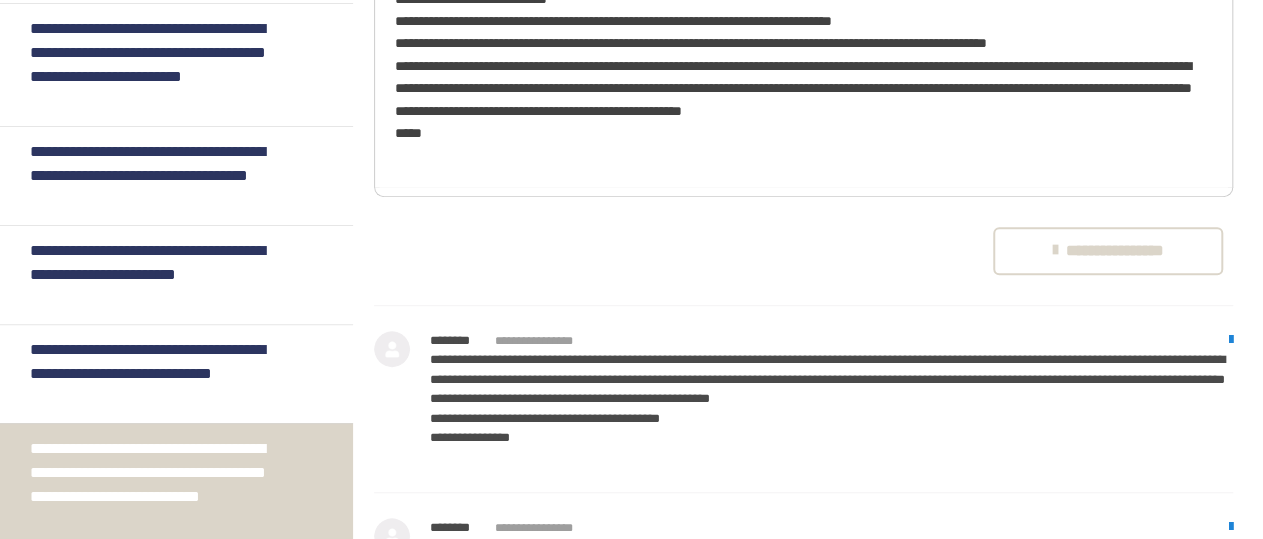 click on "**********" at bounding box center [803, 77] 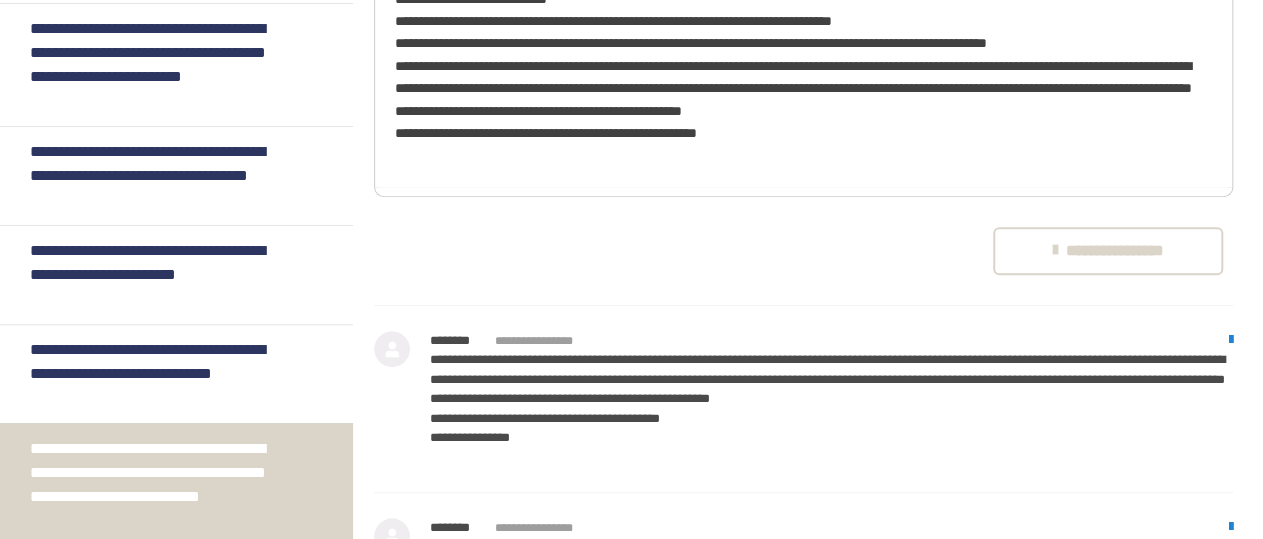 click on "**********" at bounding box center (803, 77) 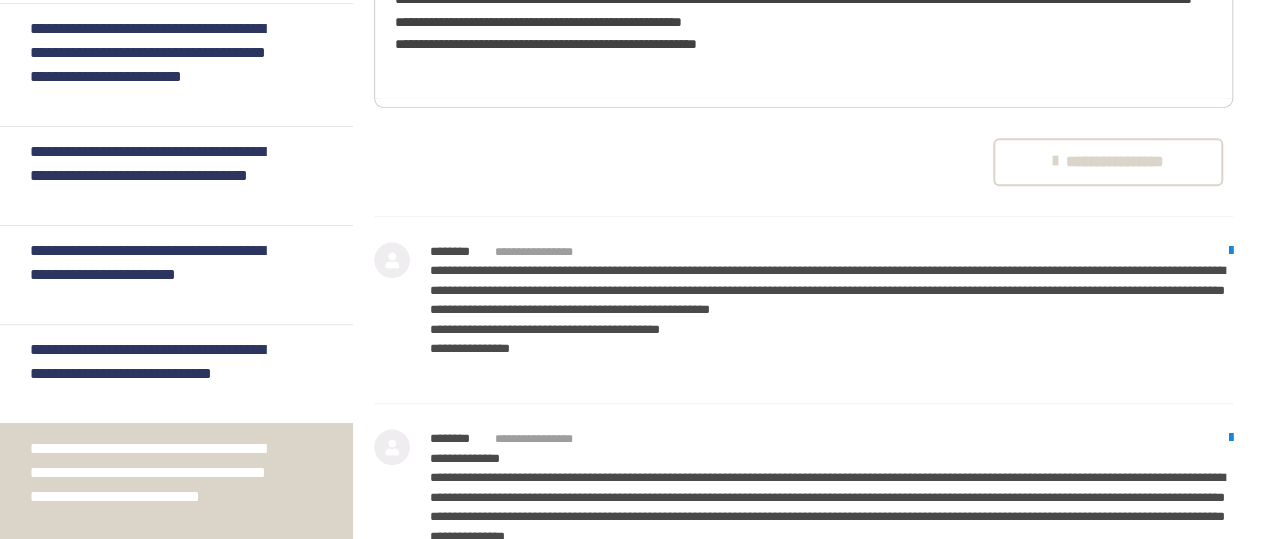 scroll, scrollTop: 4326, scrollLeft: 0, axis: vertical 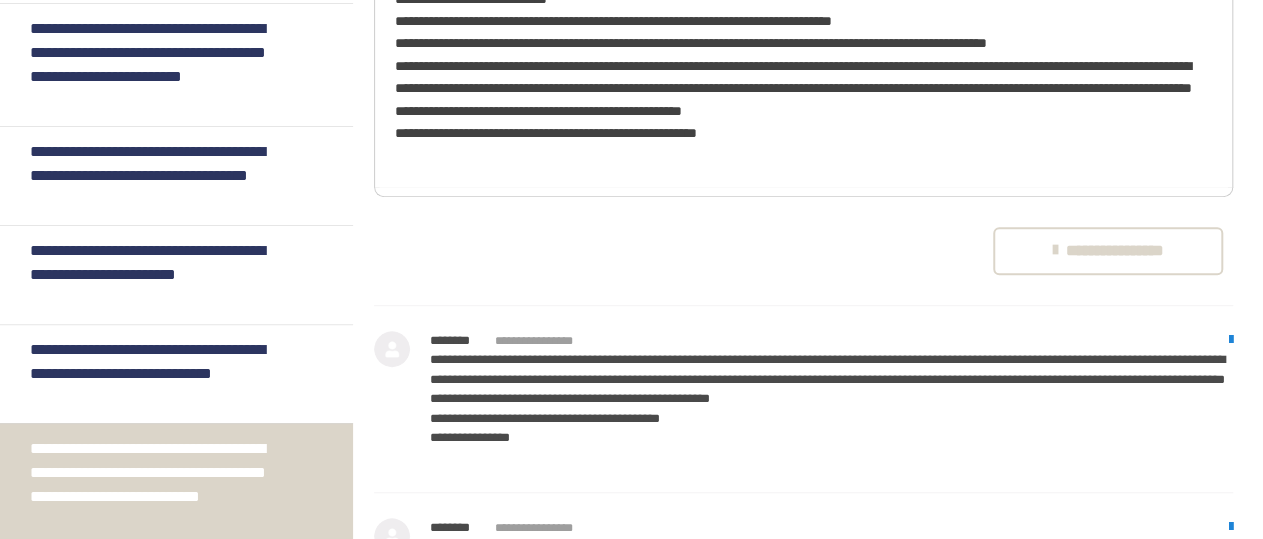 click on "**********" at bounding box center [803, 77] 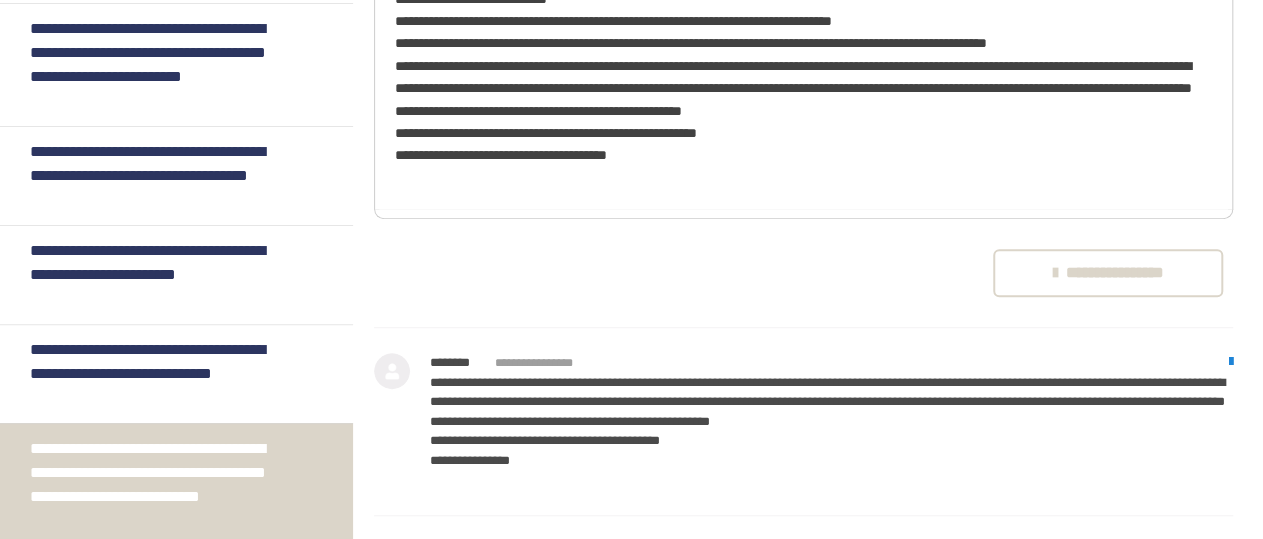 click on "**********" at bounding box center (803, 89) 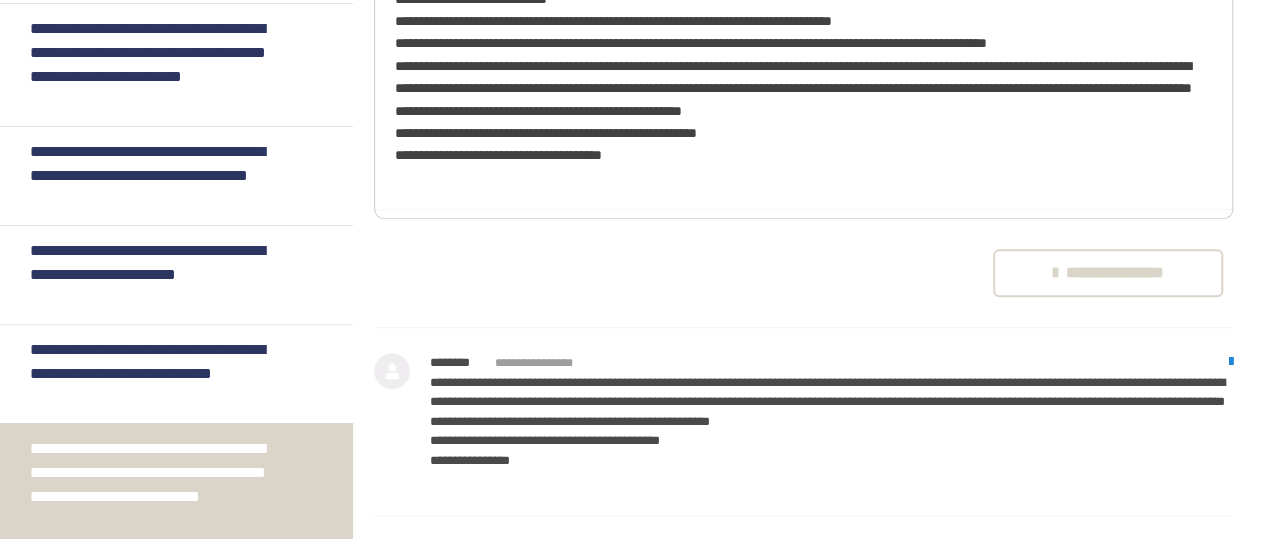 click on "**********" at bounding box center [803, 89] 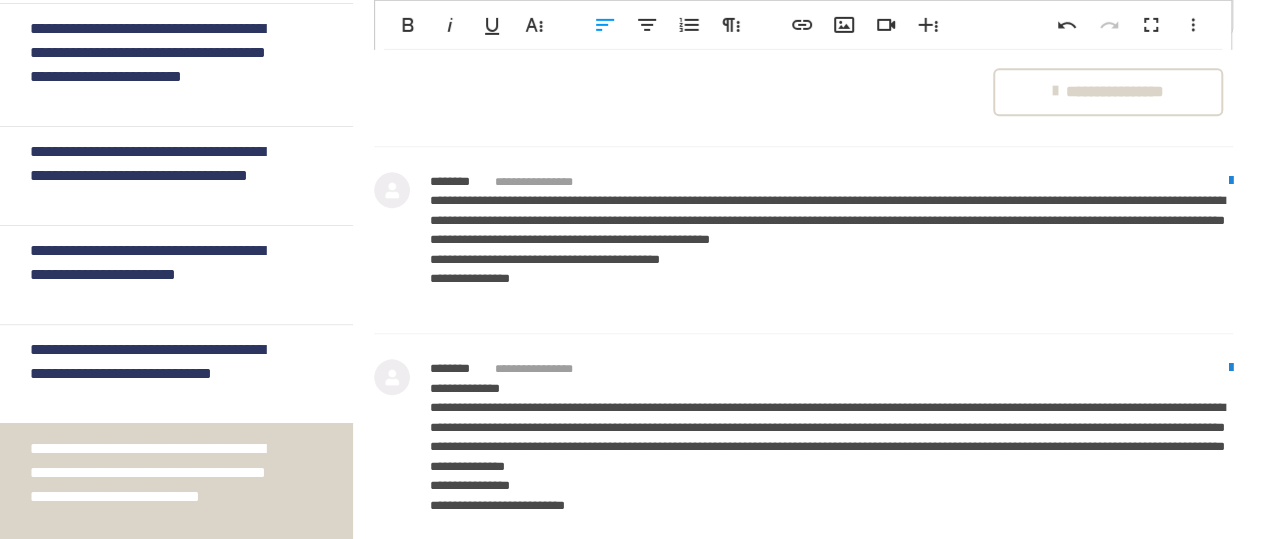 scroll, scrollTop: 4534, scrollLeft: 0, axis: vertical 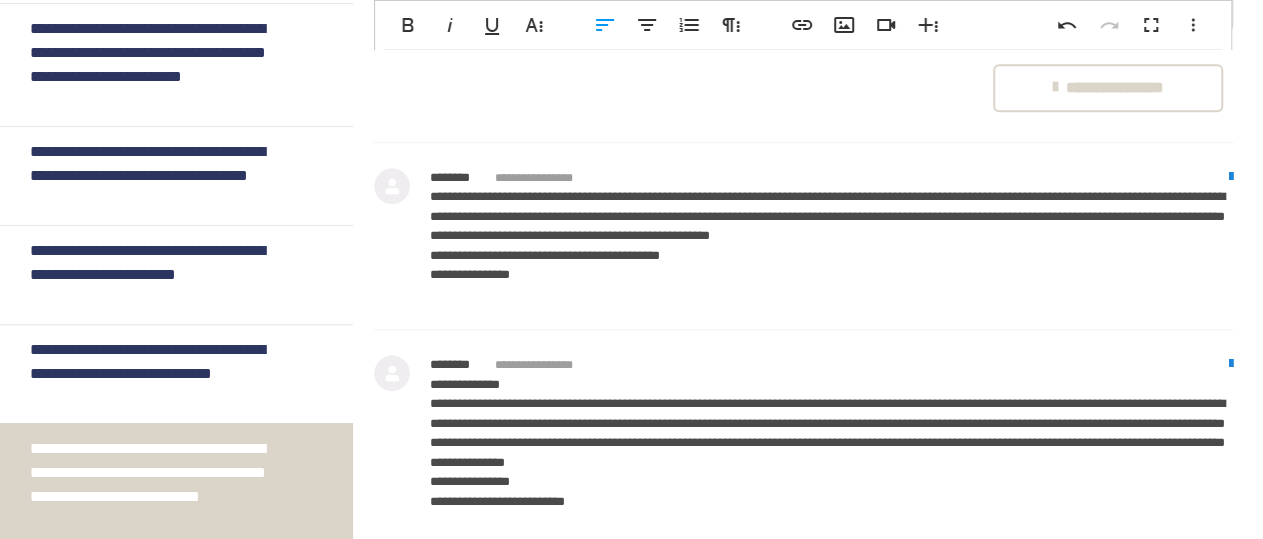 click on "**********" at bounding box center [1108, 88] 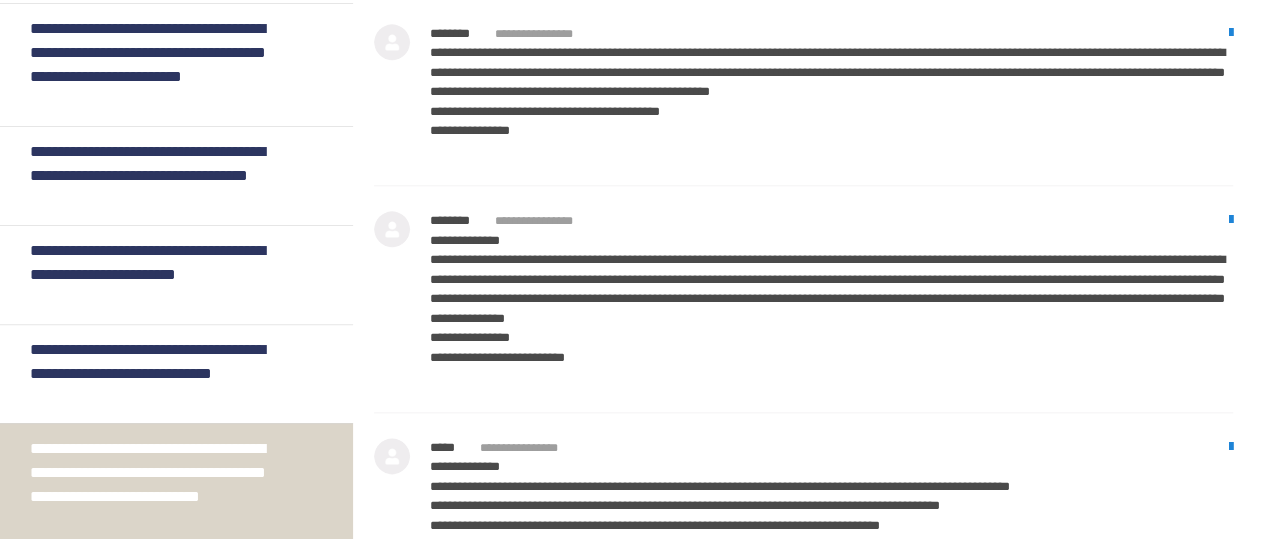 scroll, scrollTop: 4742, scrollLeft: 0, axis: vertical 